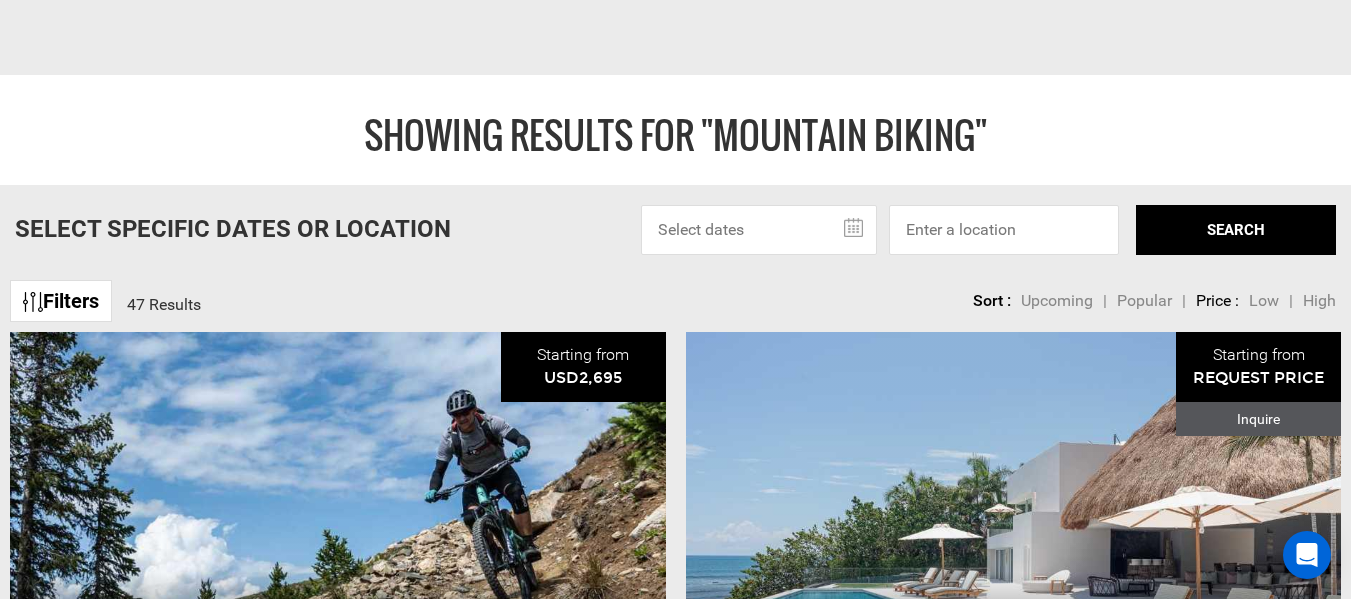 scroll, scrollTop: 2037, scrollLeft: 0, axis: vertical 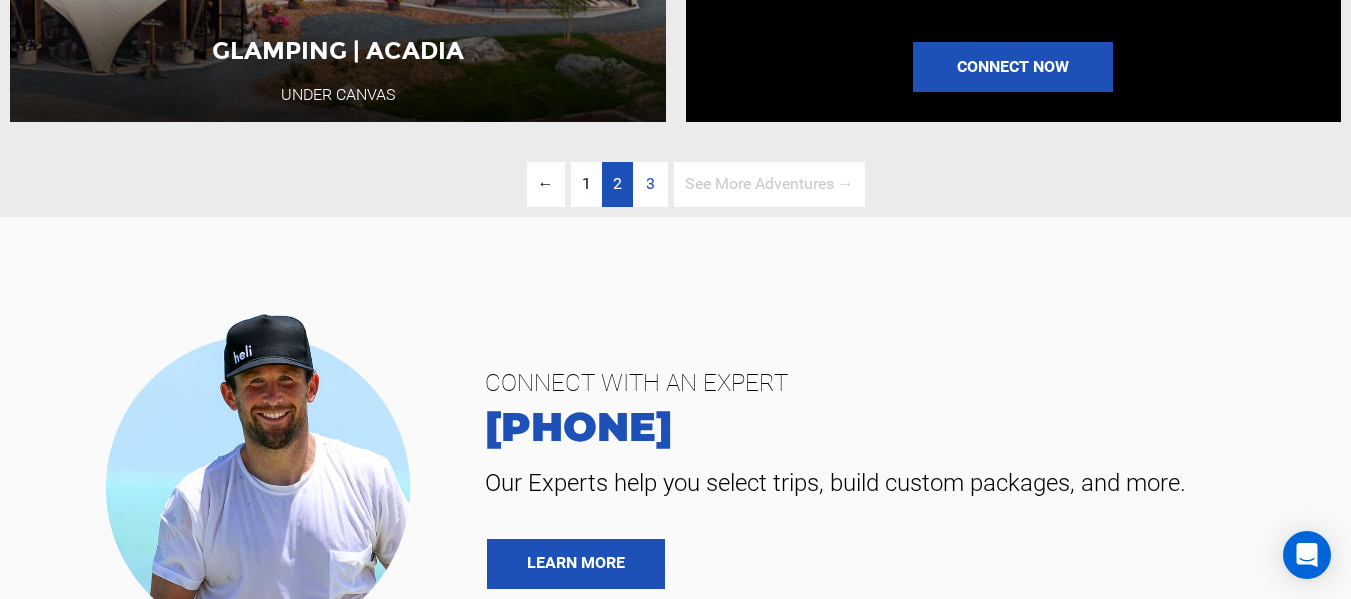 click on "2" at bounding box center (617, 183) 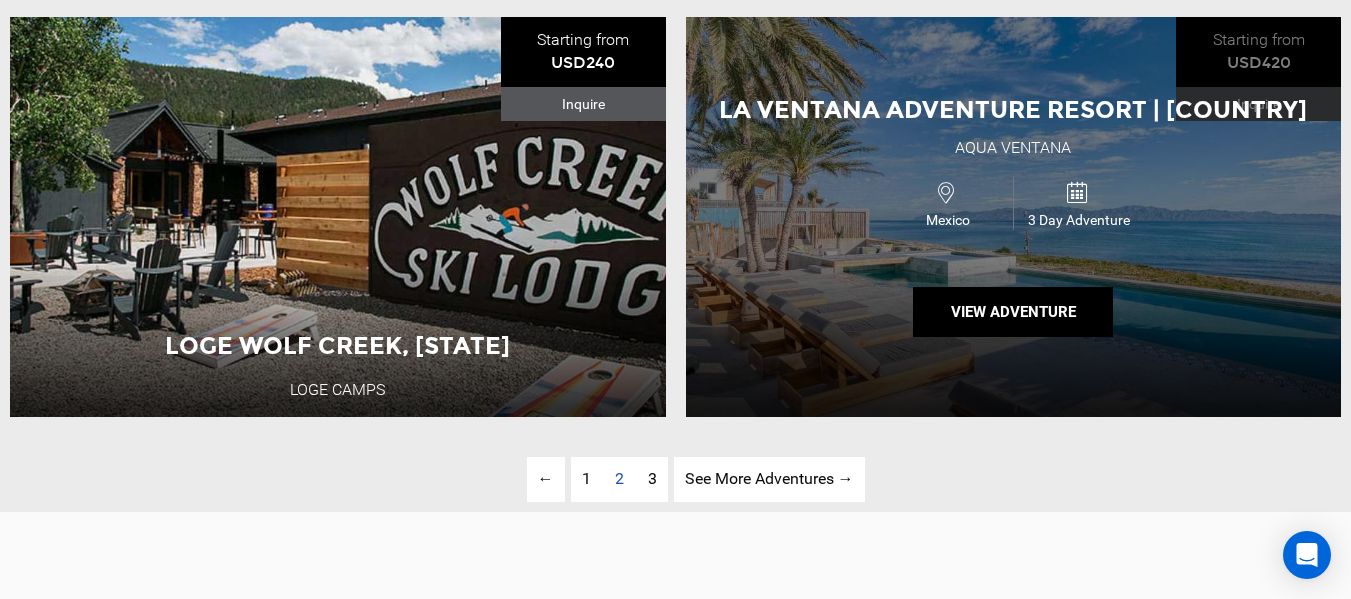 scroll, scrollTop: 4637, scrollLeft: 0, axis: vertical 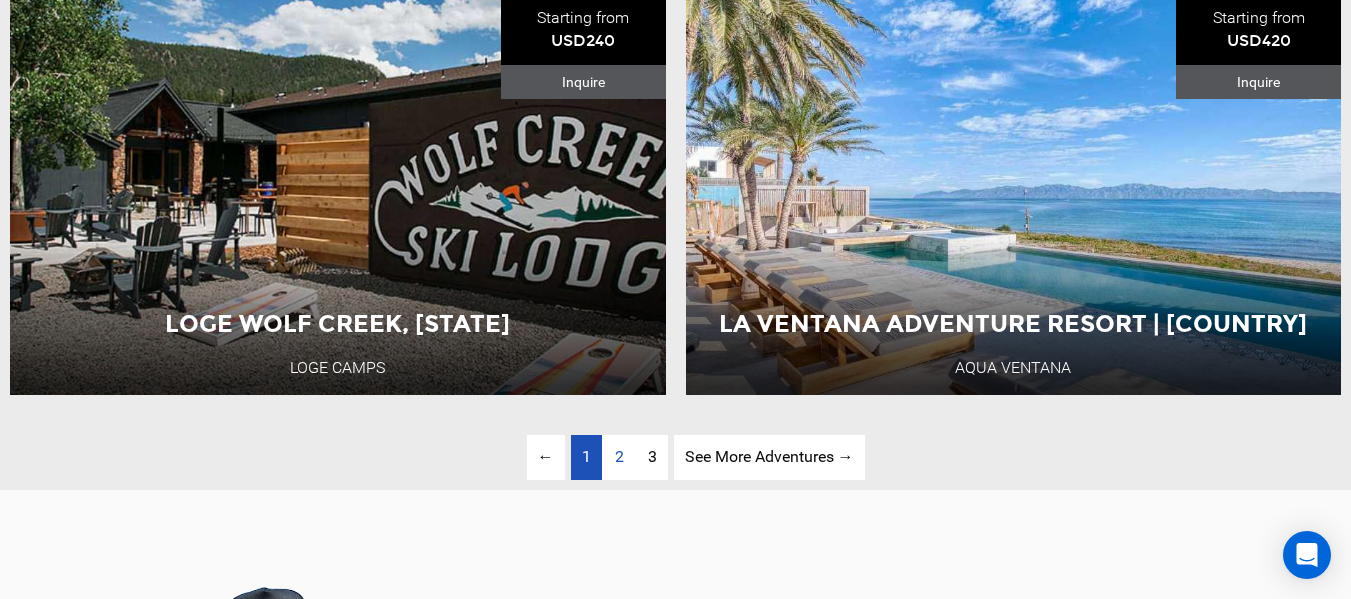 click on "1" at bounding box center [586, 456] 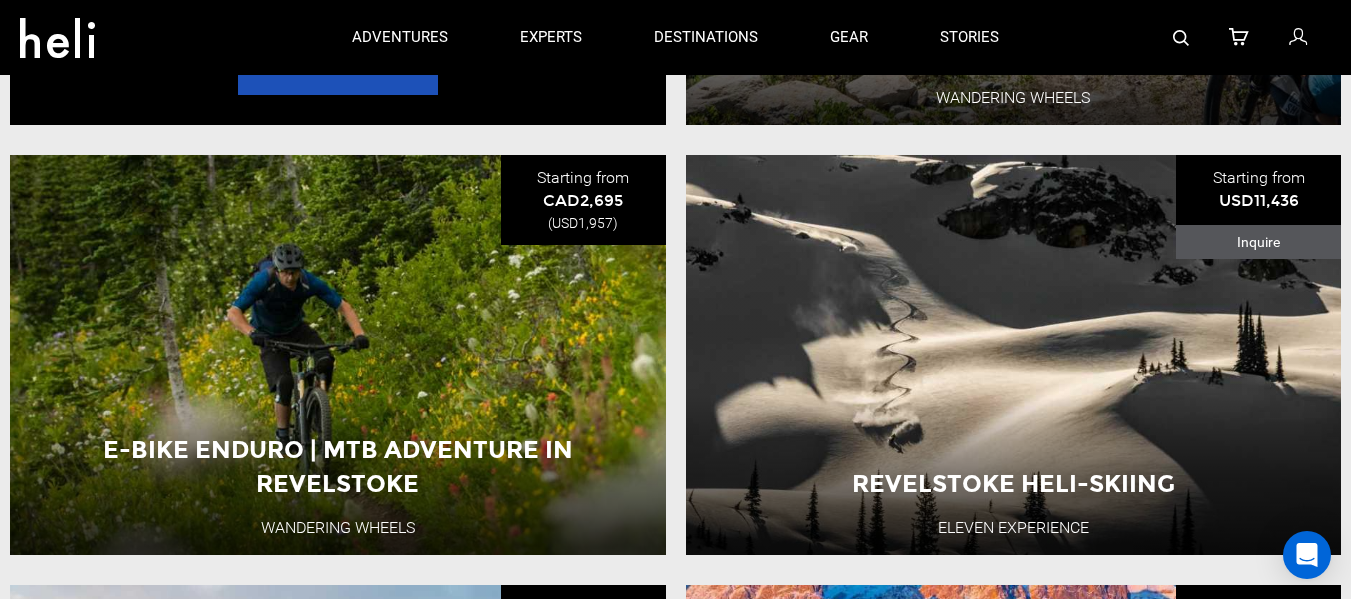 scroll, scrollTop: 237, scrollLeft: 0, axis: vertical 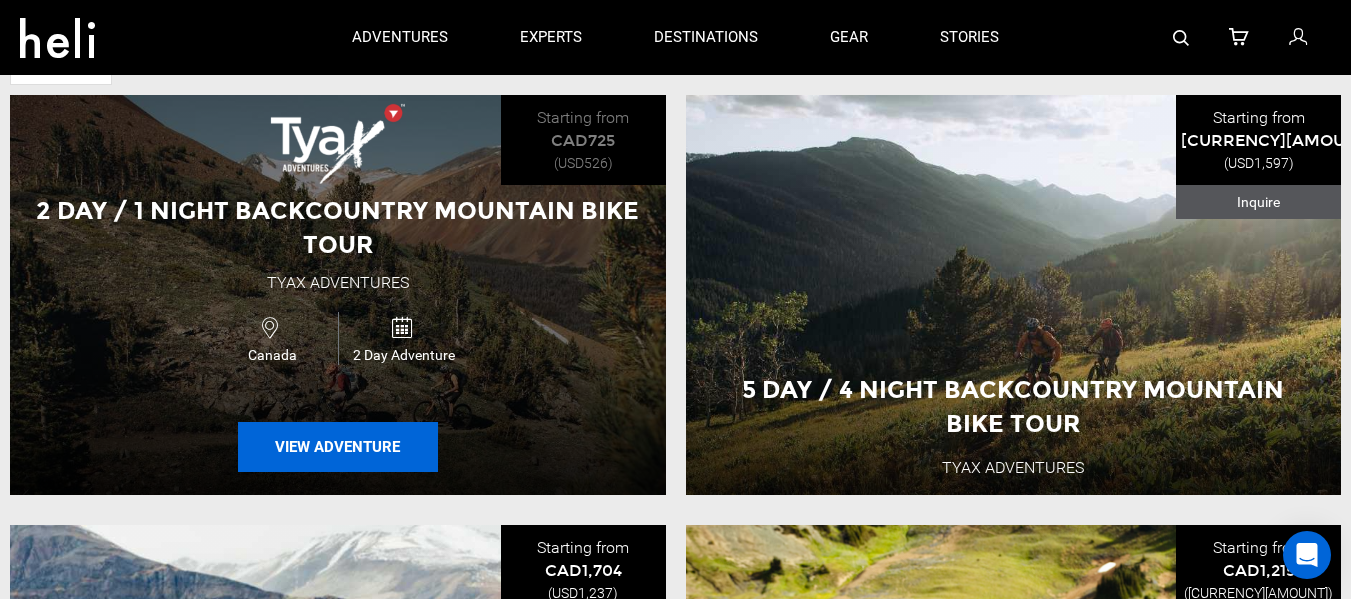 click on "View Adventure" at bounding box center [338, 447] 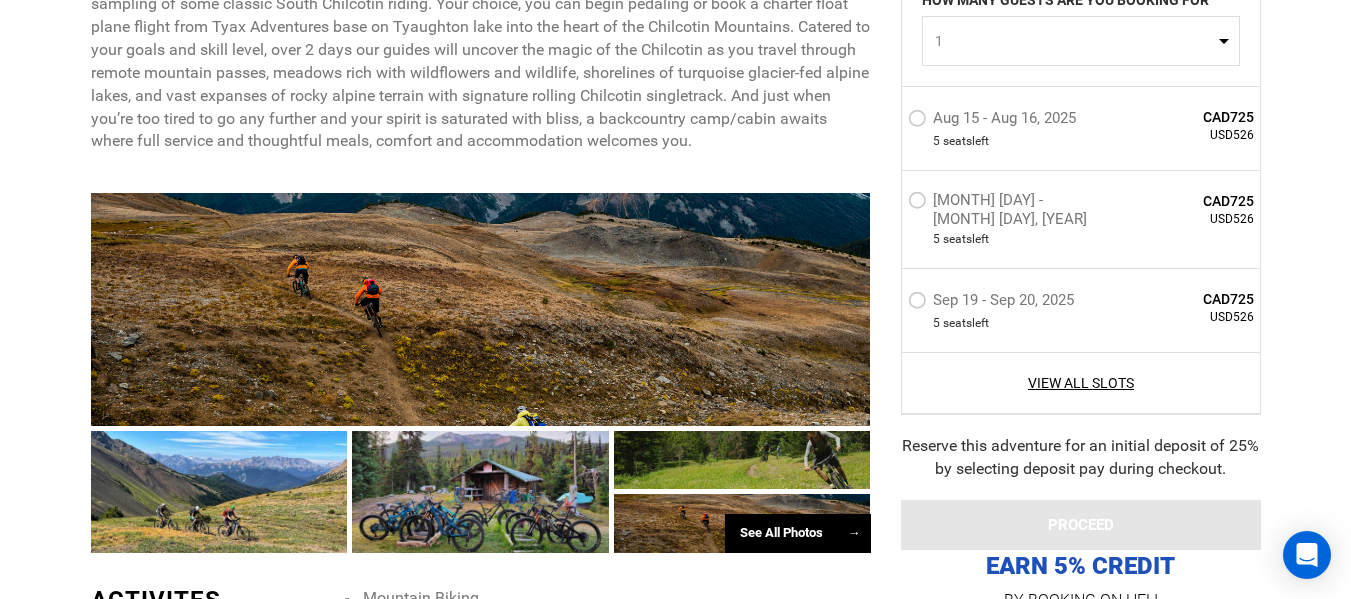 scroll, scrollTop: 1000, scrollLeft: 0, axis: vertical 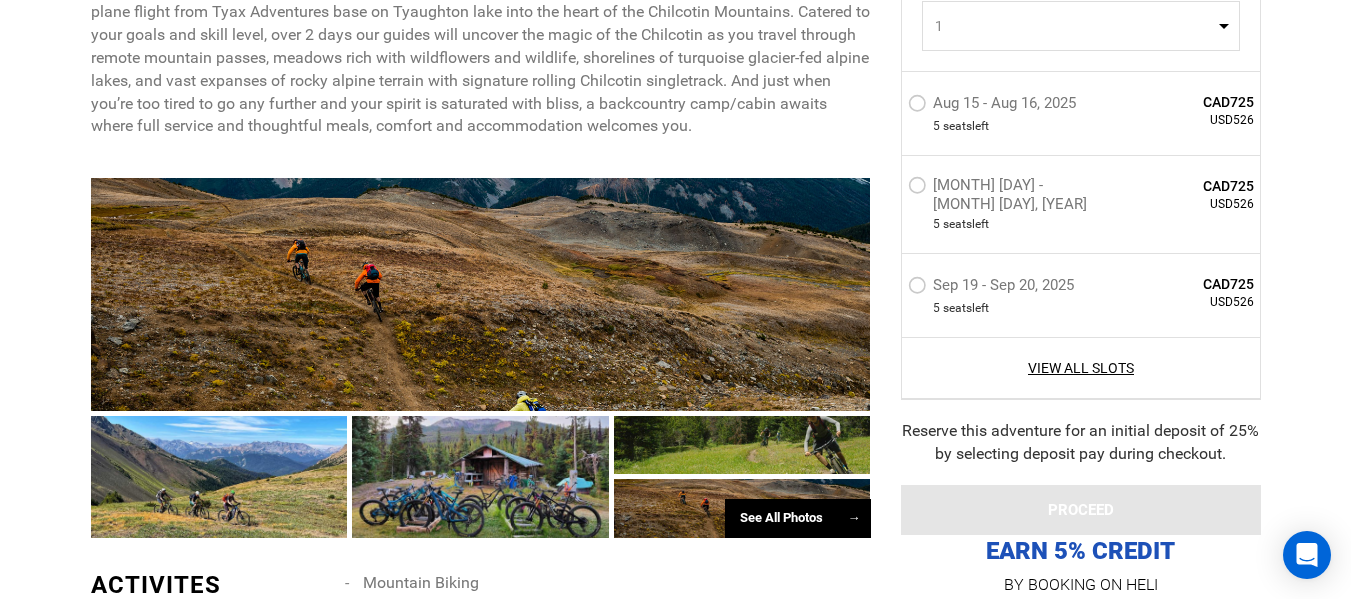 type on "Mountain Biking" 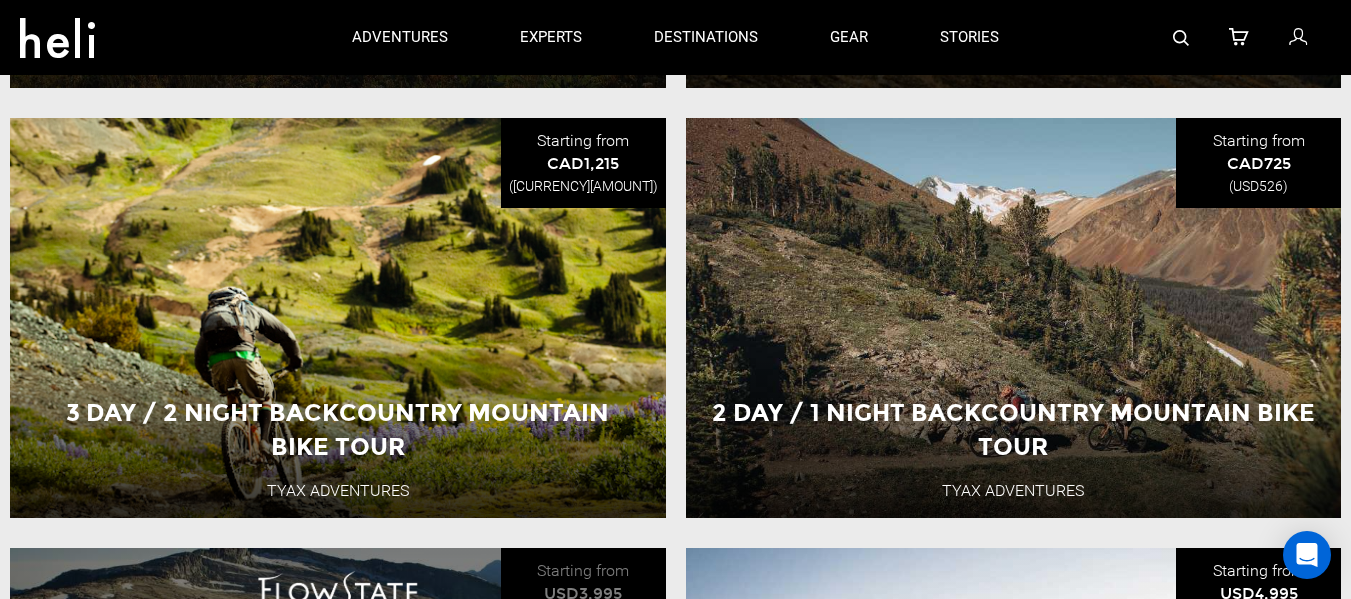 scroll, scrollTop: 630, scrollLeft: 0, axis: vertical 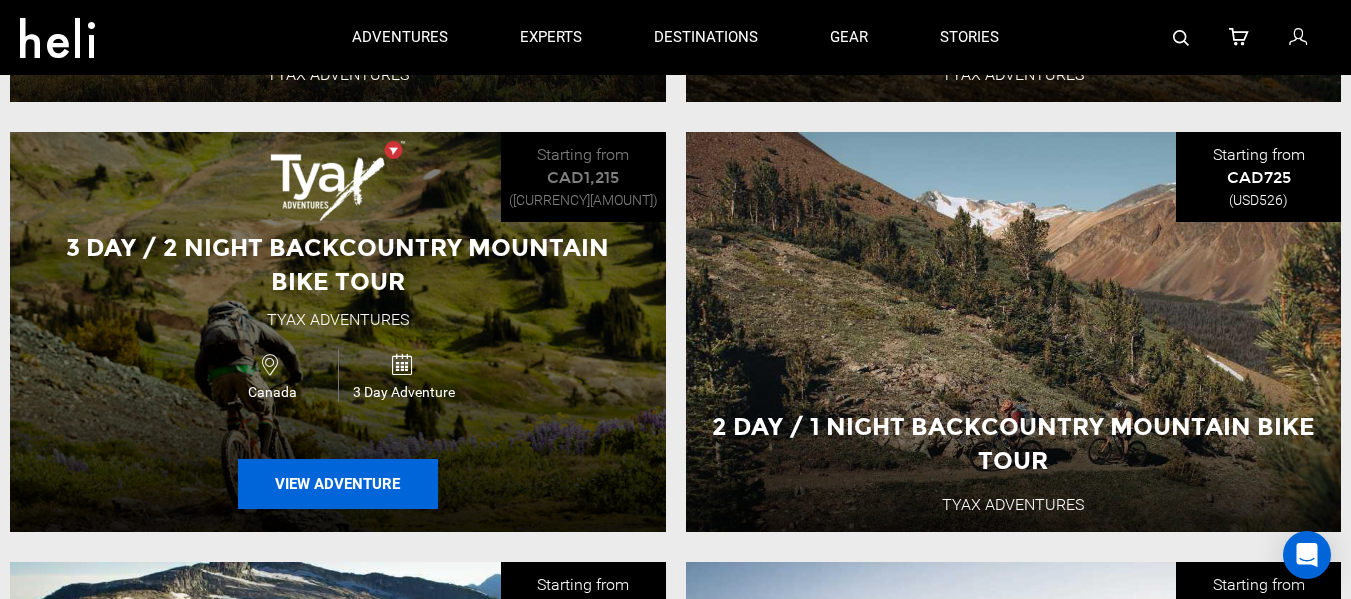 click on "View Adventure" at bounding box center [338, 484] 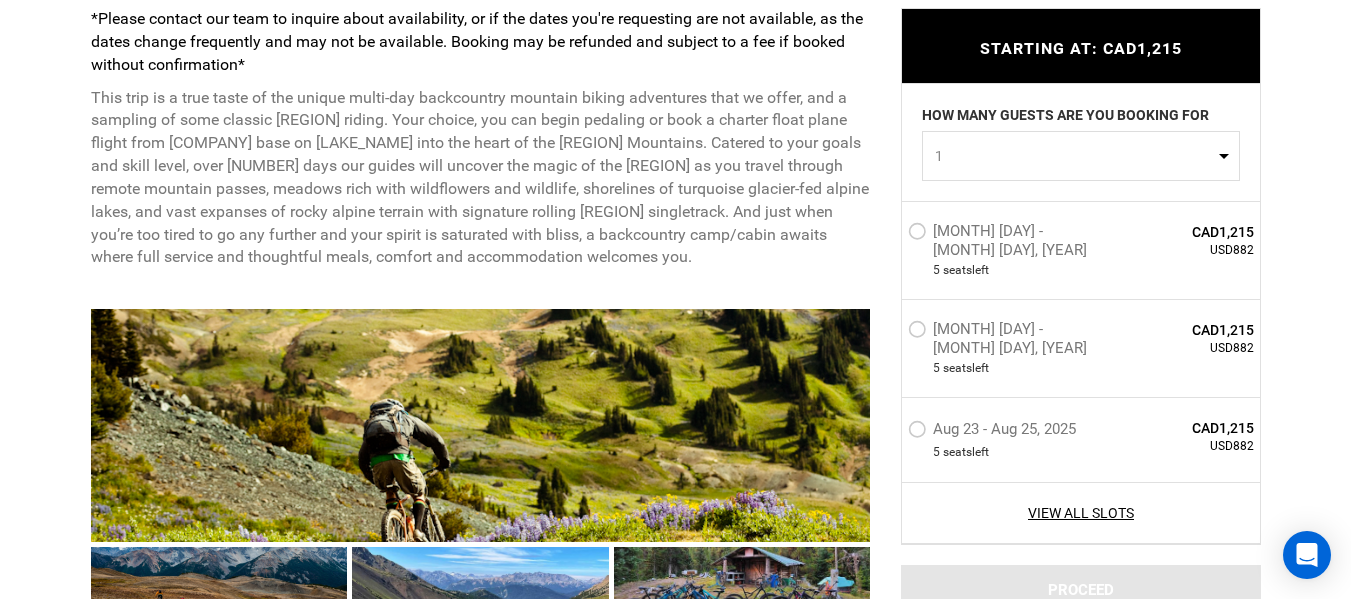 scroll, scrollTop: 900, scrollLeft: 0, axis: vertical 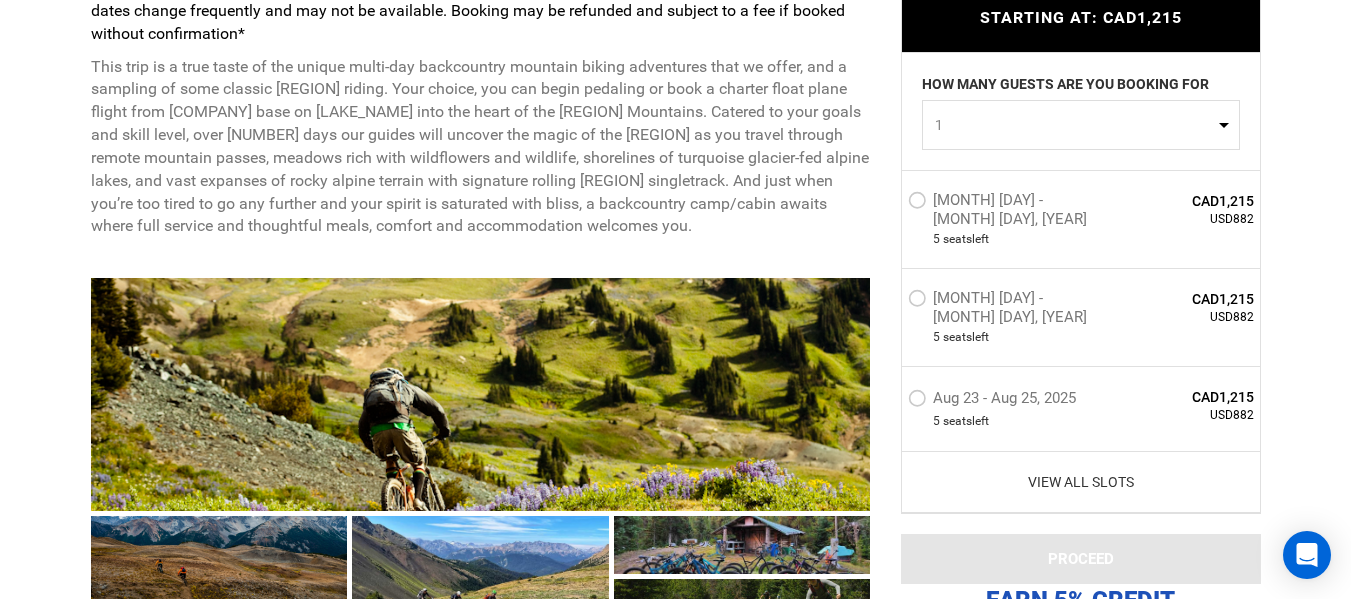 click on "View All Slots" at bounding box center (1081, 481) 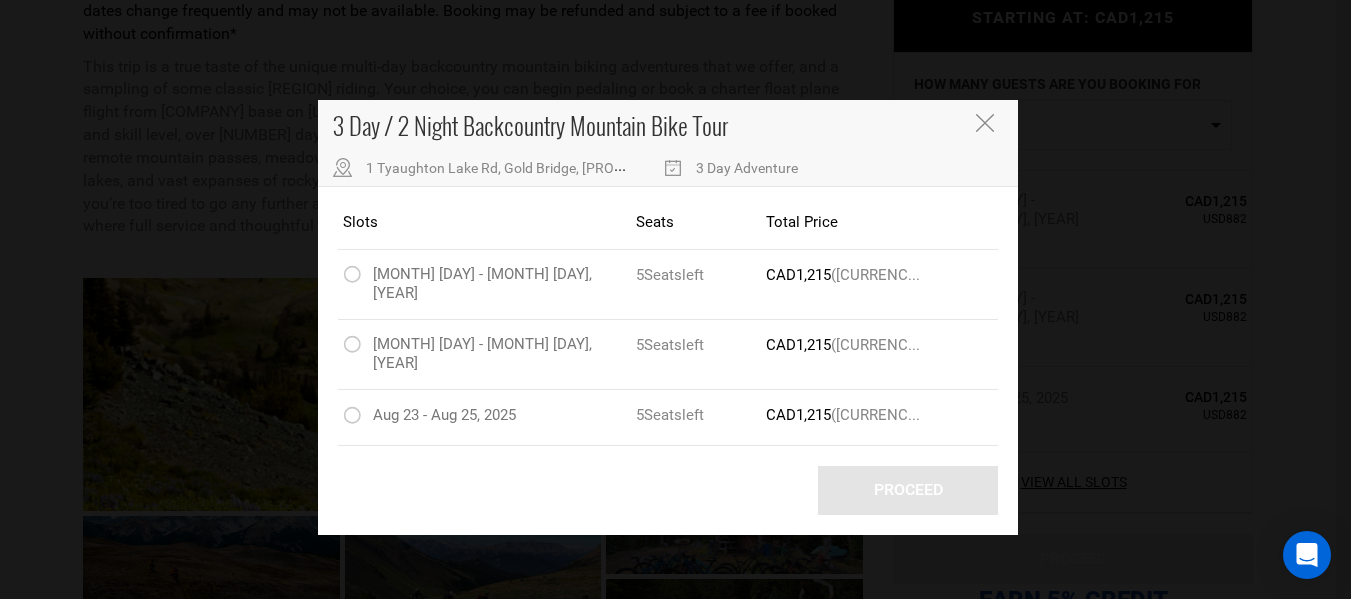 click at bounding box center [985, 123] 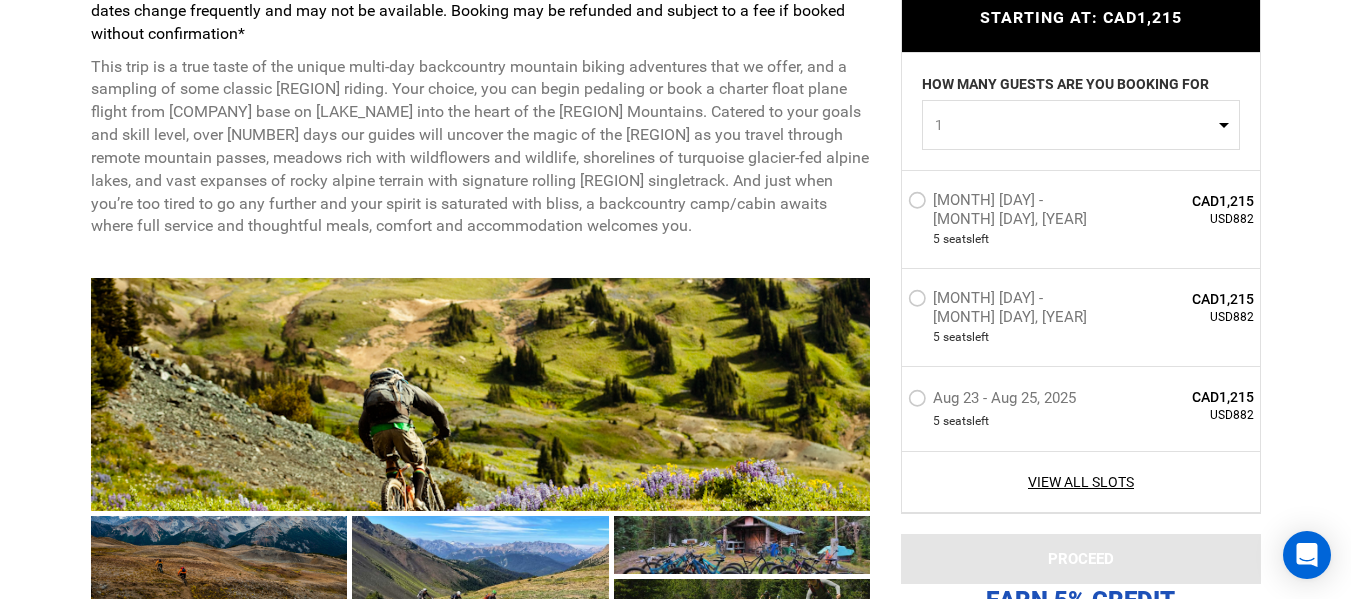 type on "Mountain Biking" 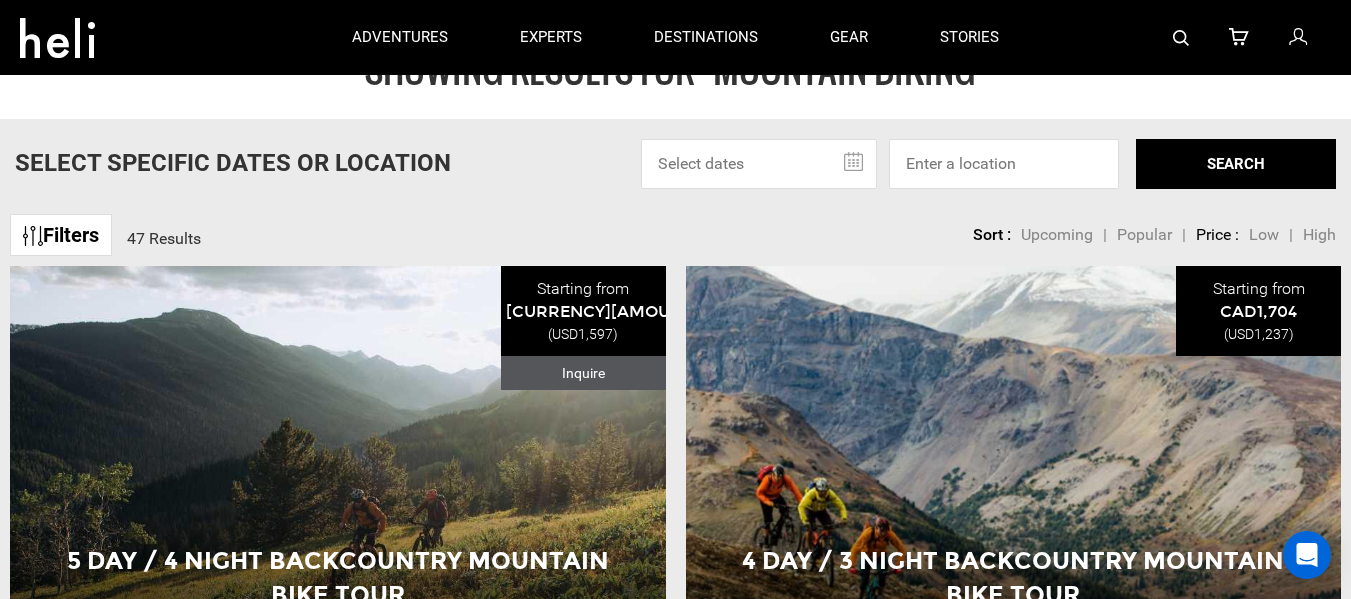scroll, scrollTop: 200, scrollLeft: 0, axis: vertical 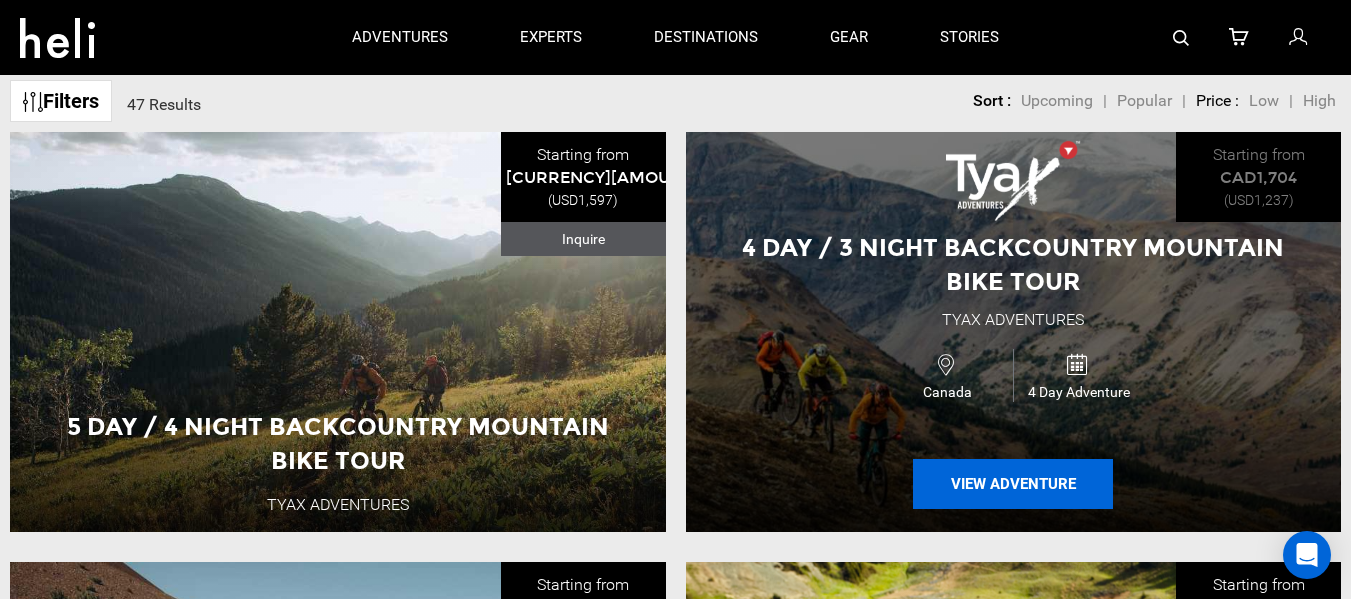 click on "View Adventure" at bounding box center (1013, 484) 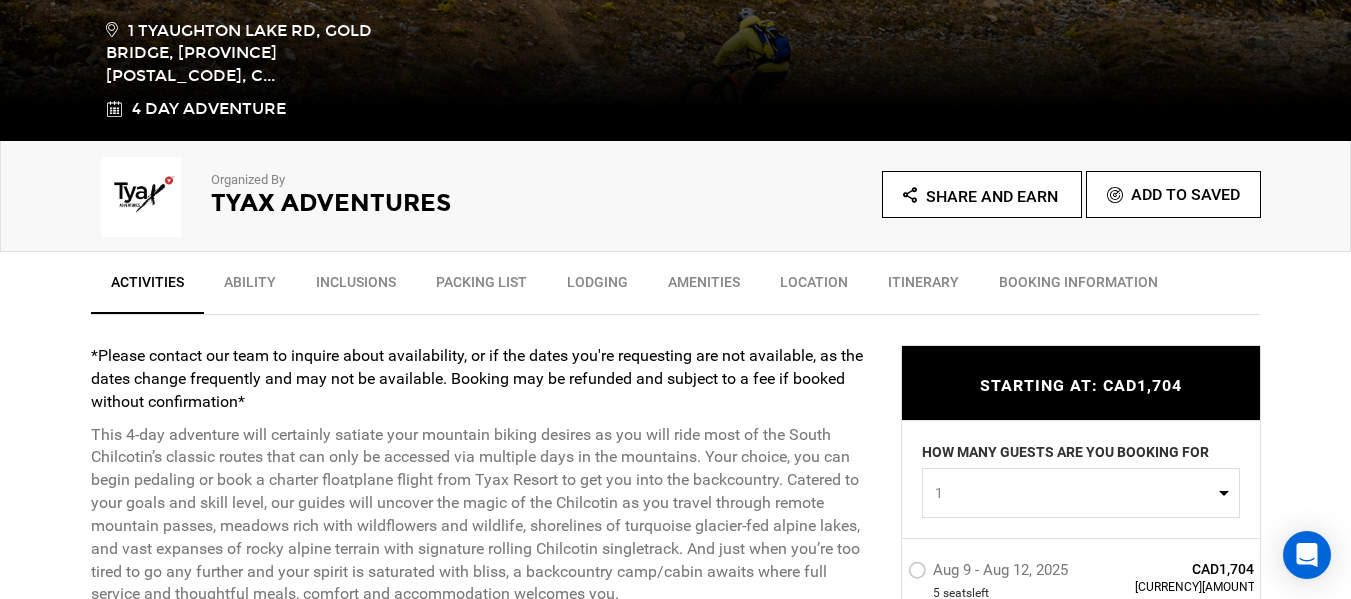 scroll, scrollTop: 400, scrollLeft: 0, axis: vertical 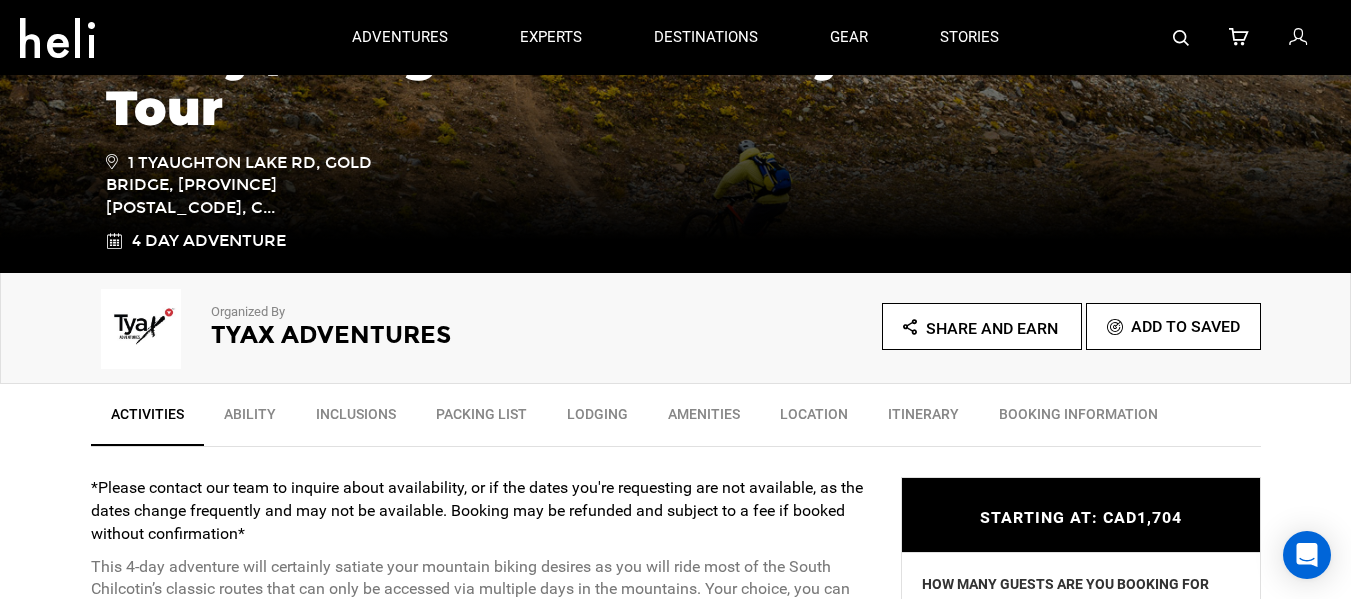 type on "Mountain Biking" 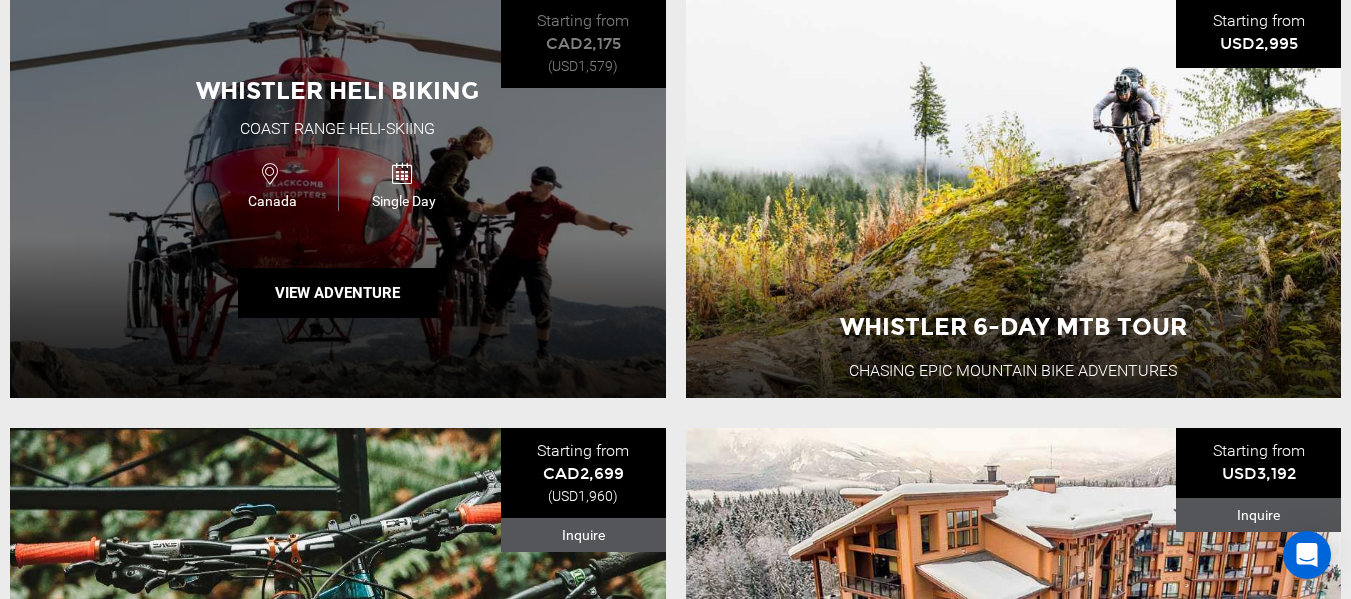scroll, scrollTop: 2100, scrollLeft: 0, axis: vertical 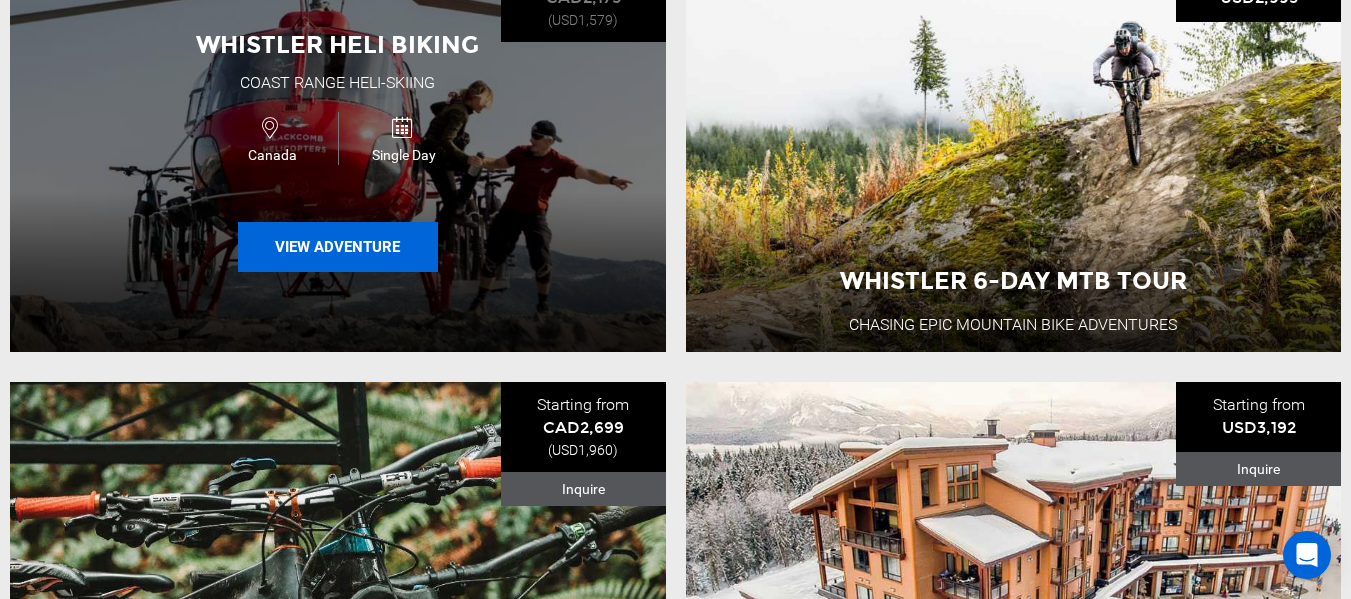 click on "View Adventure" at bounding box center [338, 247] 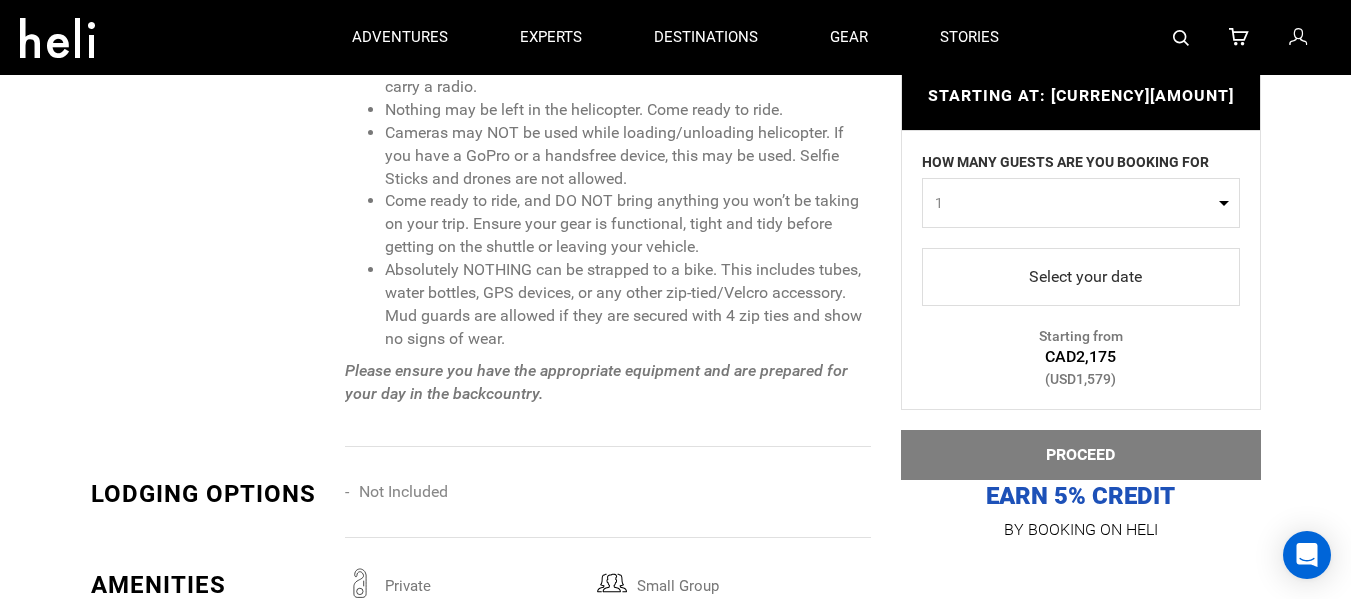 scroll, scrollTop: 2100, scrollLeft: 0, axis: vertical 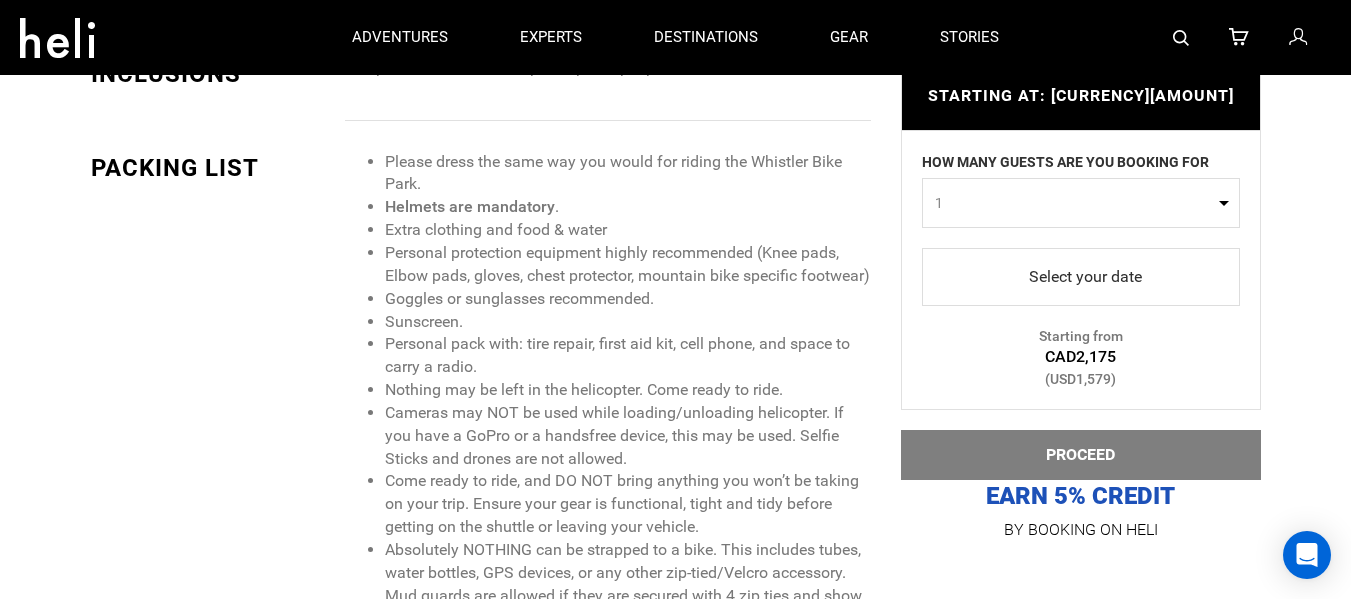 type on "Mountain Biking" 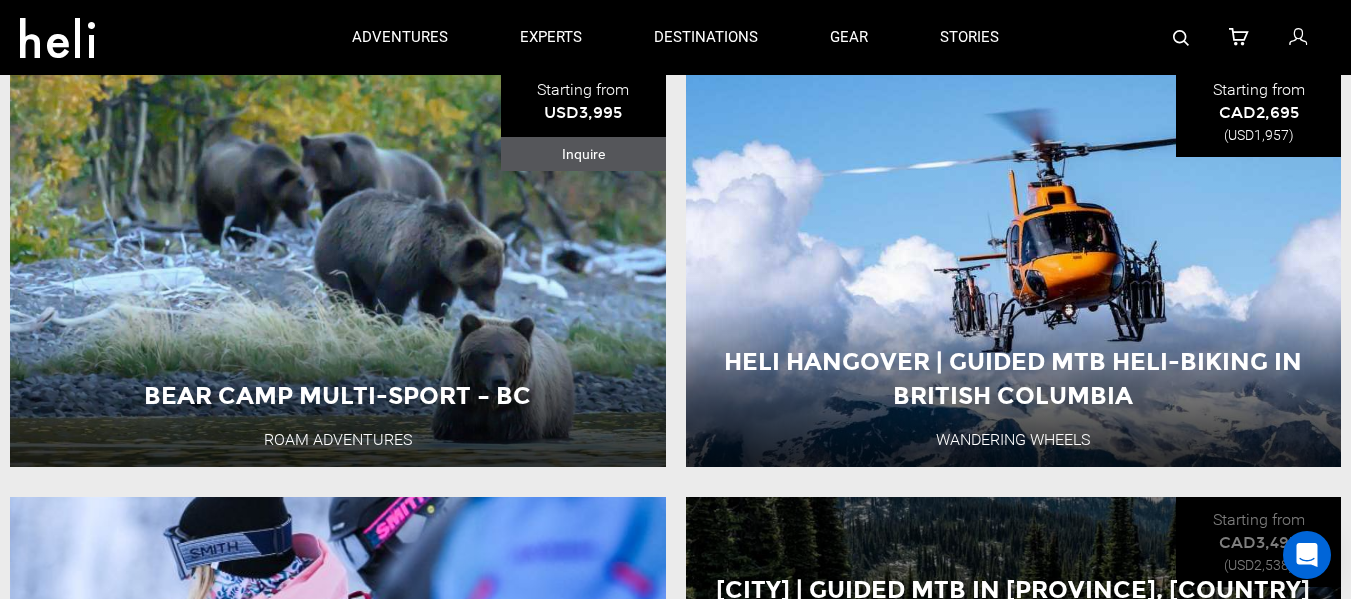 scroll, scrollTop: 2700, scrollLeft: 0, axis: vertical 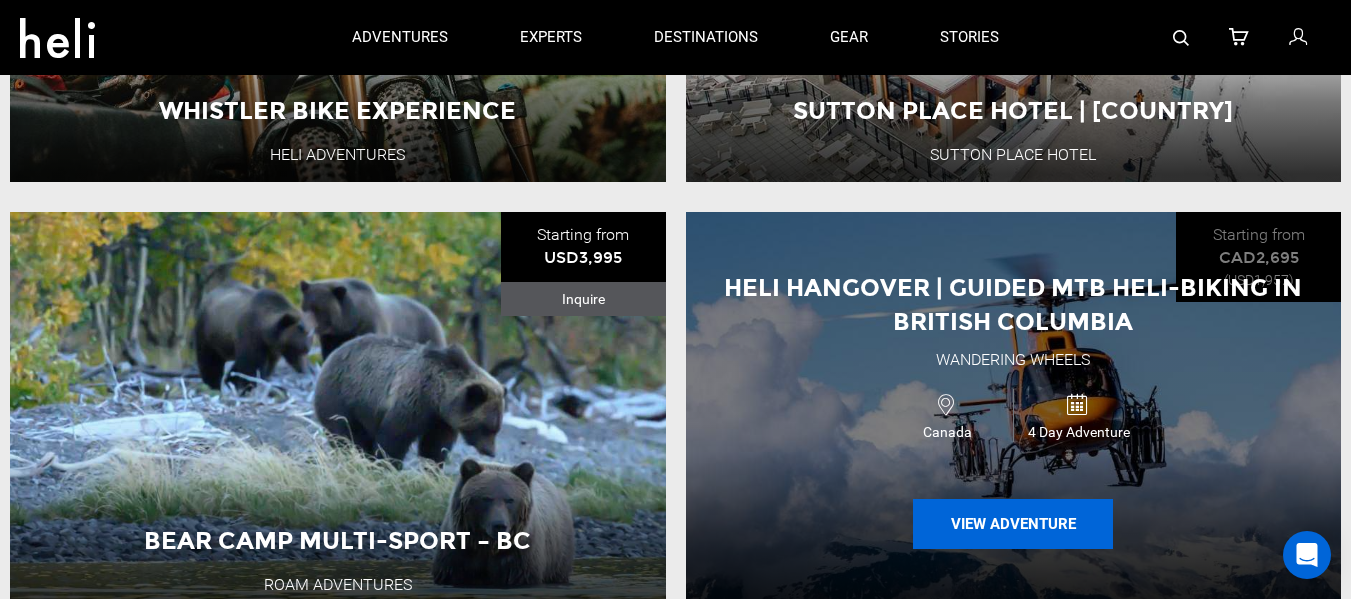 click on "View Adventure" at bounding box center (1013, 524) 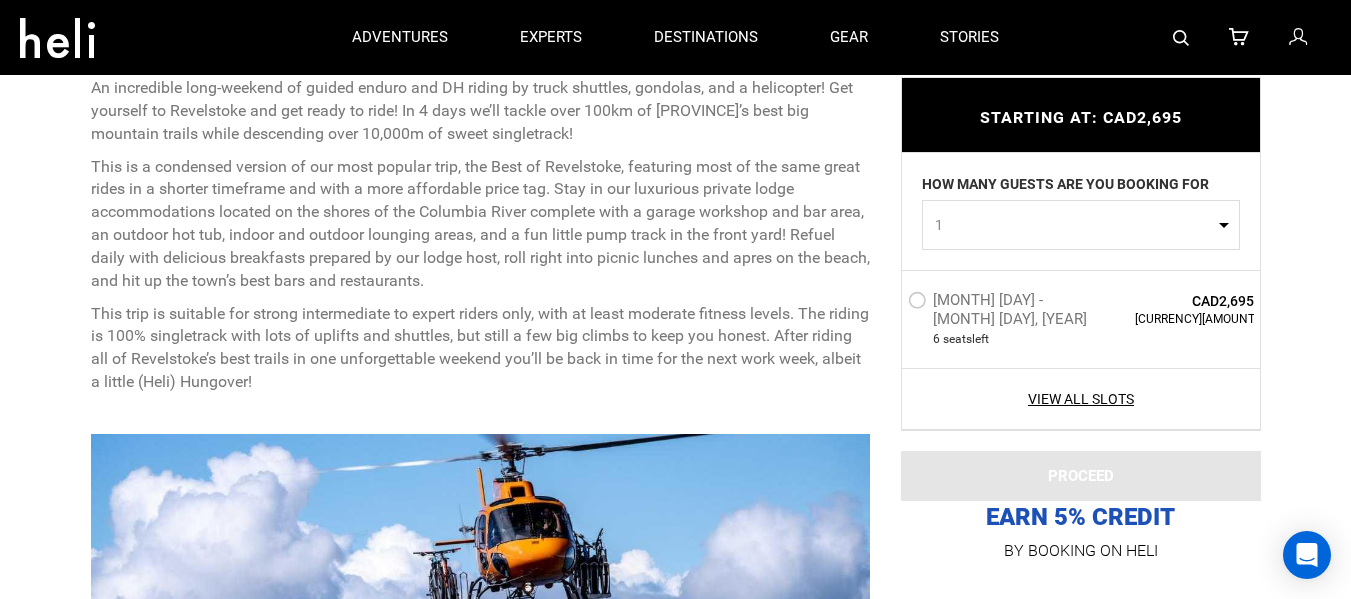 scroll, scrollTop: 300, scrollLeft: 0, axis: vertical 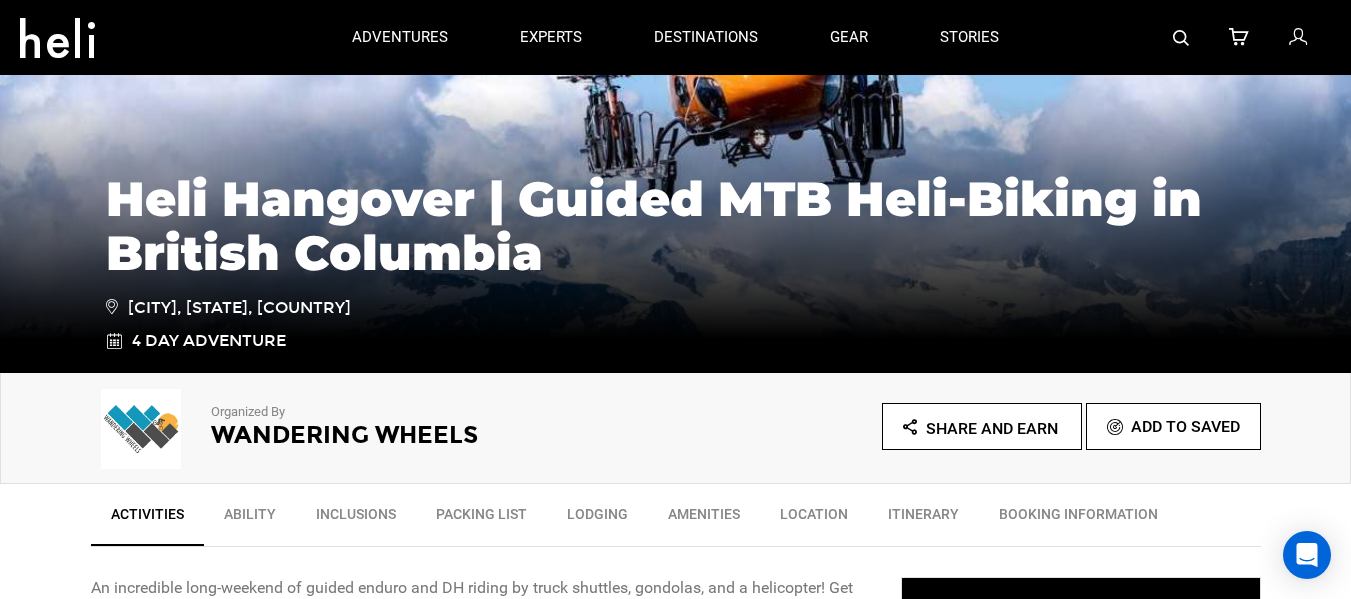 type on "Mountain Biking" 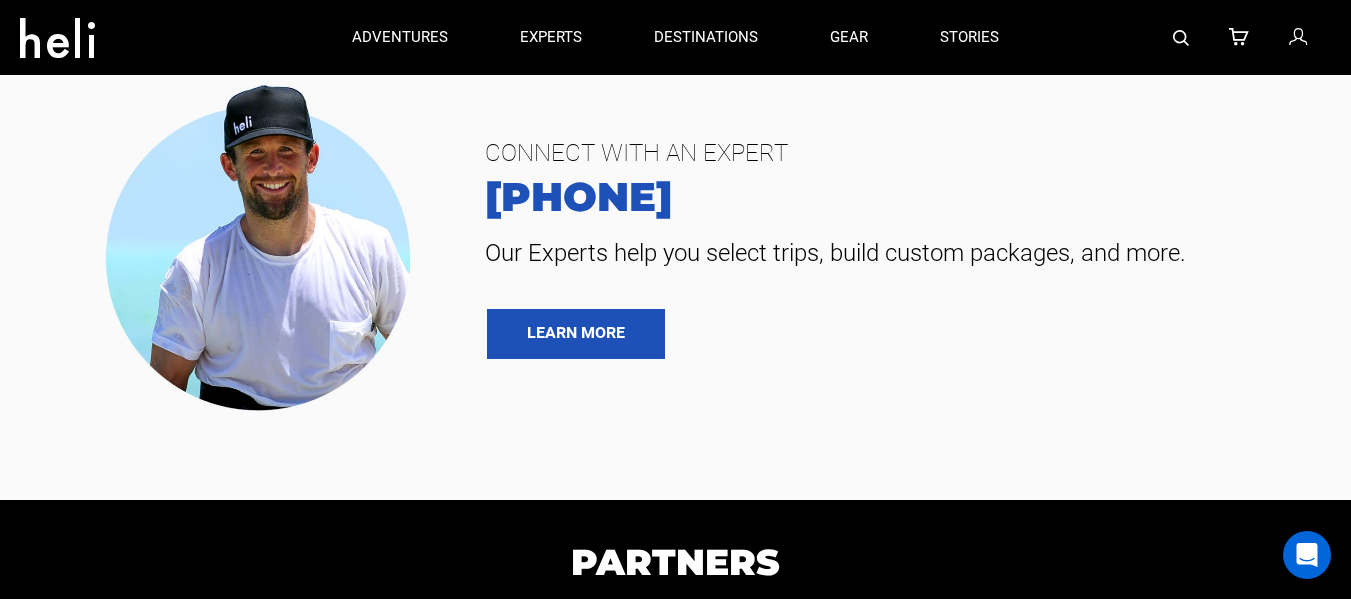 scroll, scrollTop: 0, scrollLeft: 0, axis: both 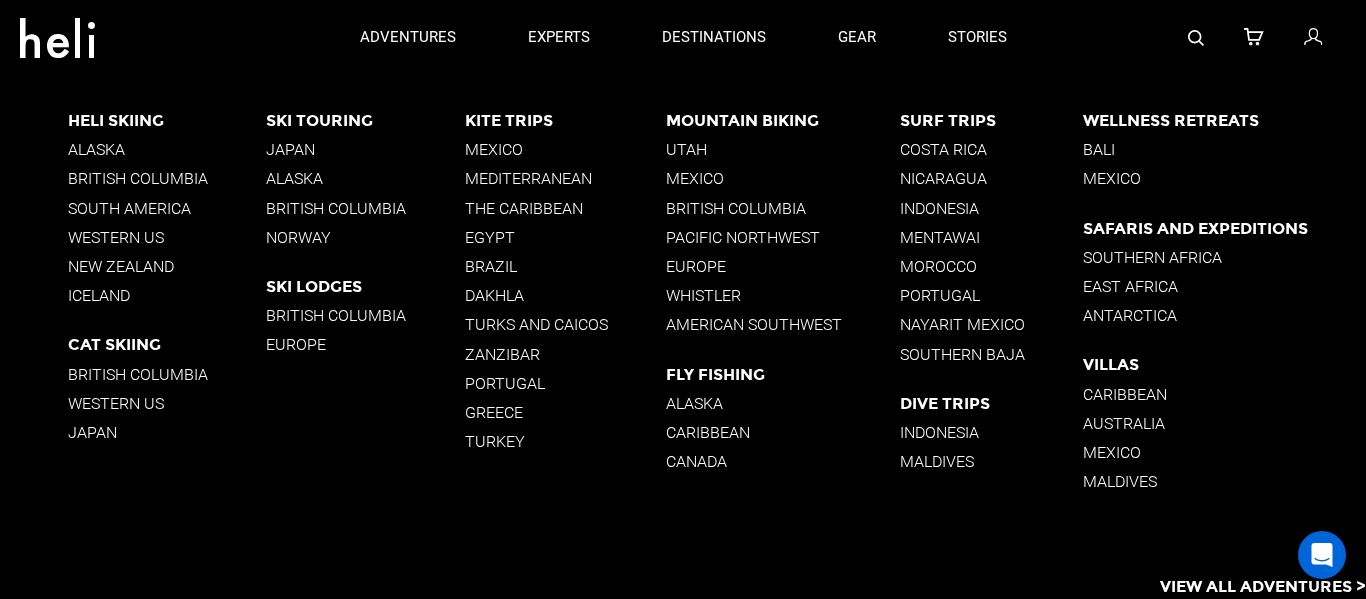 click on "Utah" at bounding box center (783, 149) 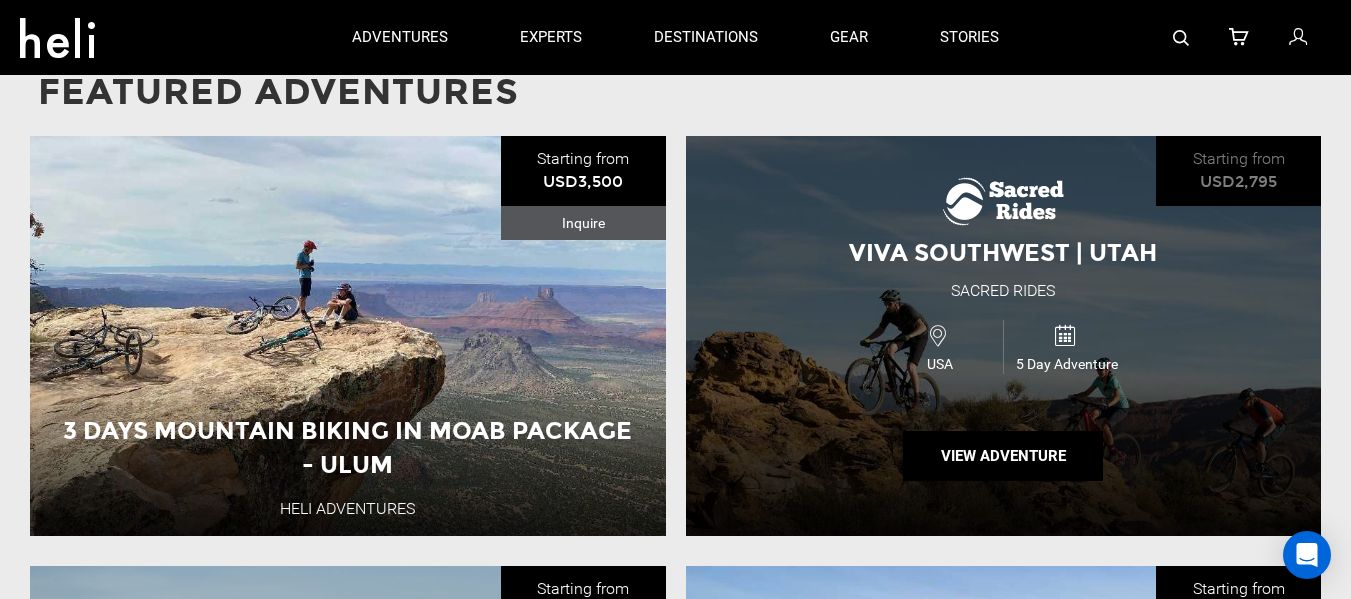 scroll, scrollTop: 2000, scrollLeft: 0, axis: vertical 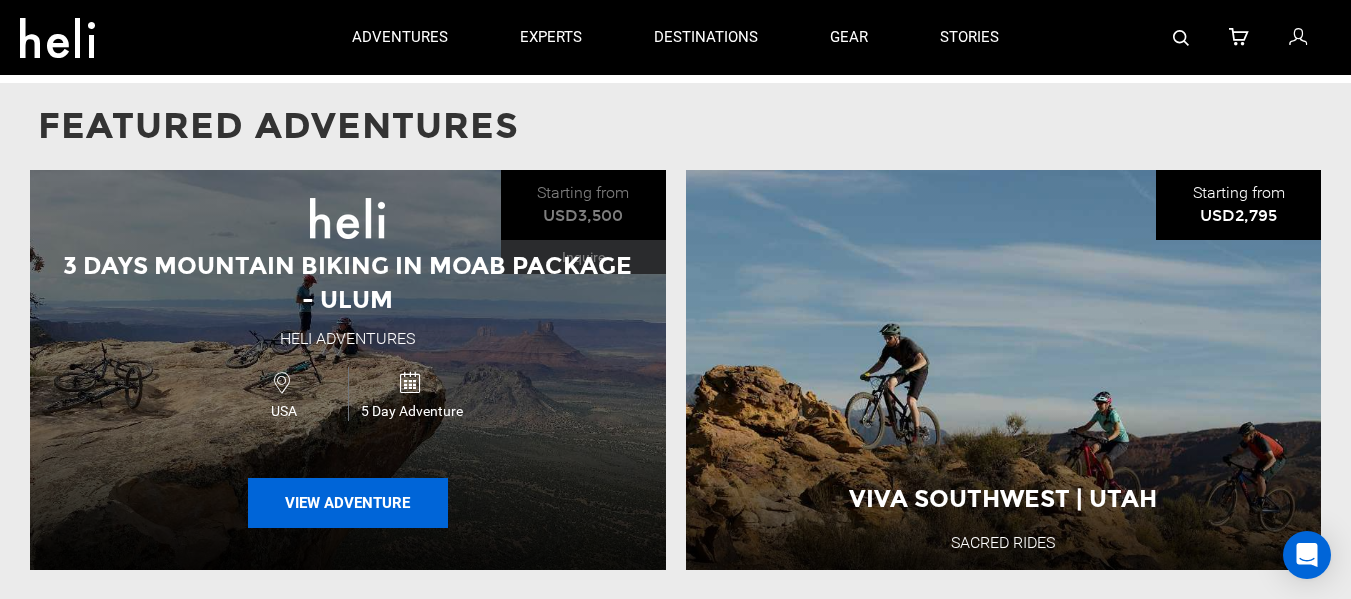 click on "View Adventure" at bounding box center (348, 503) 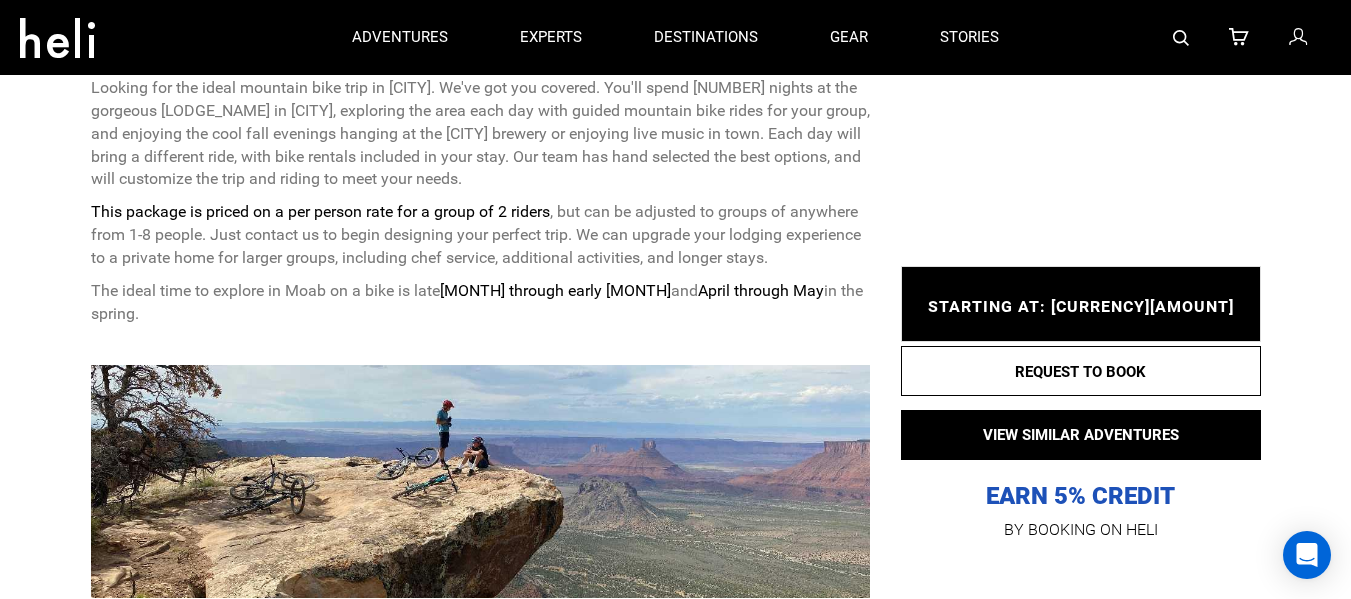 scroll, scrollTop: 700, scrollLeft: 0, axis: vertical 